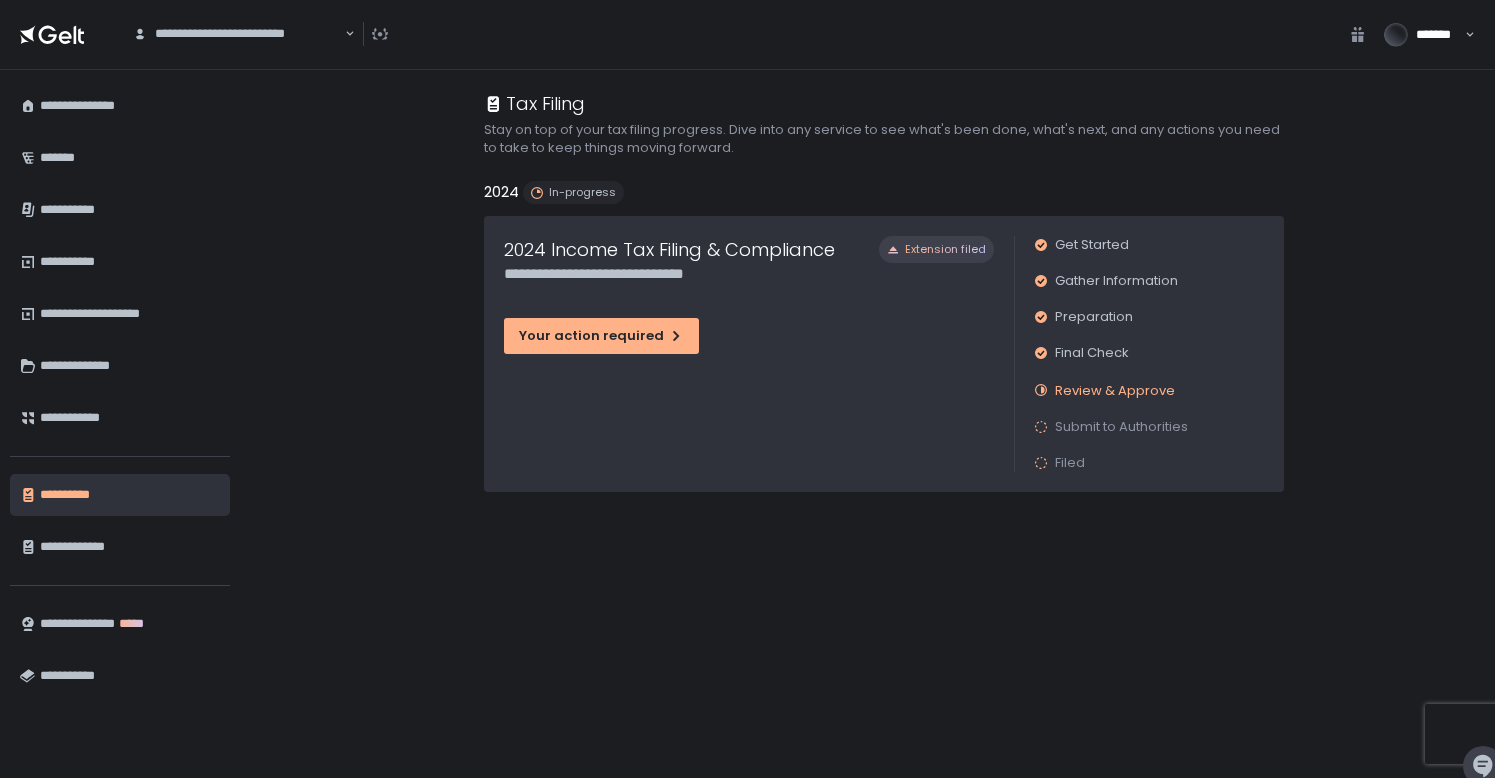 scroll, scrollTop: 0, scrollLeft: 0, axis: both 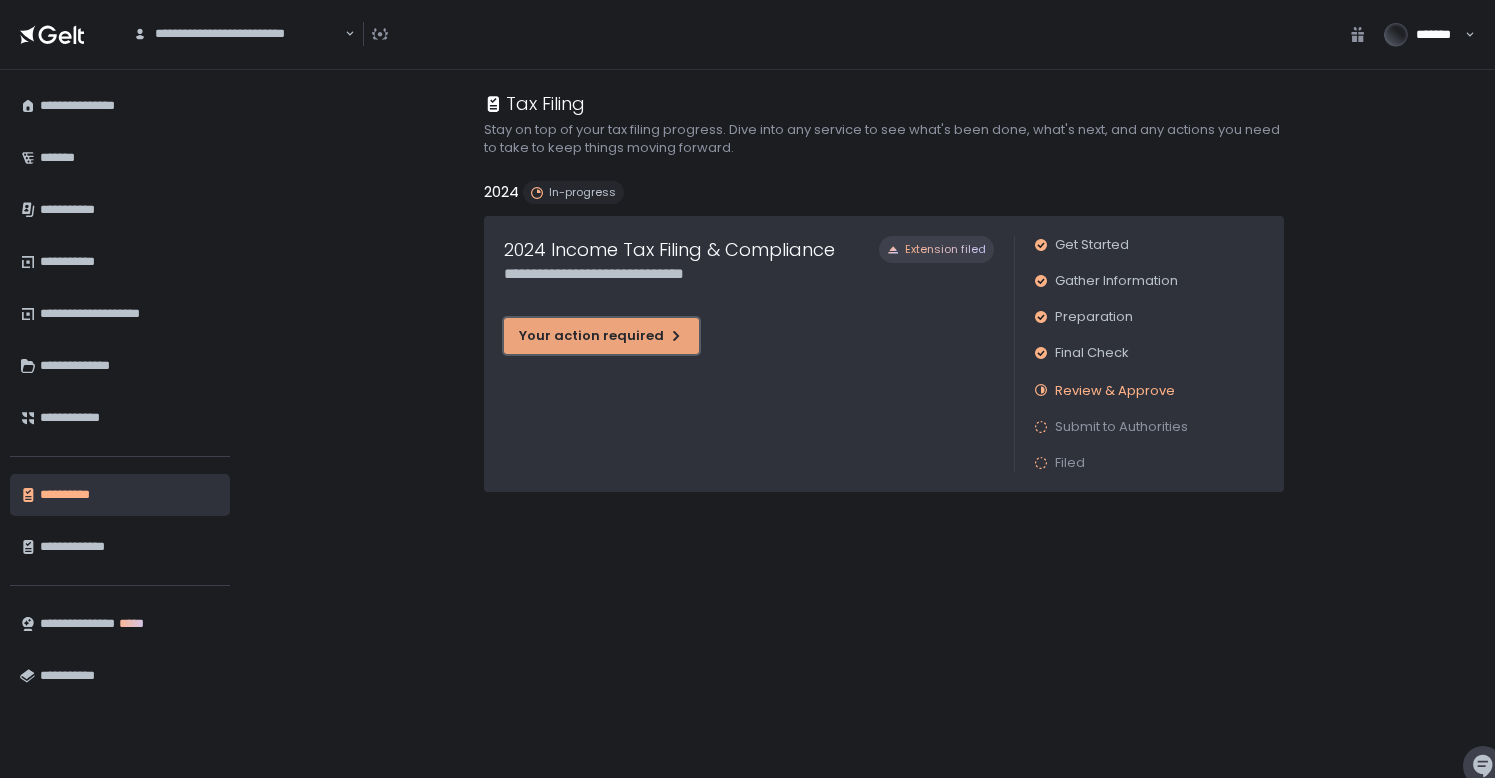 click on "Your action required" 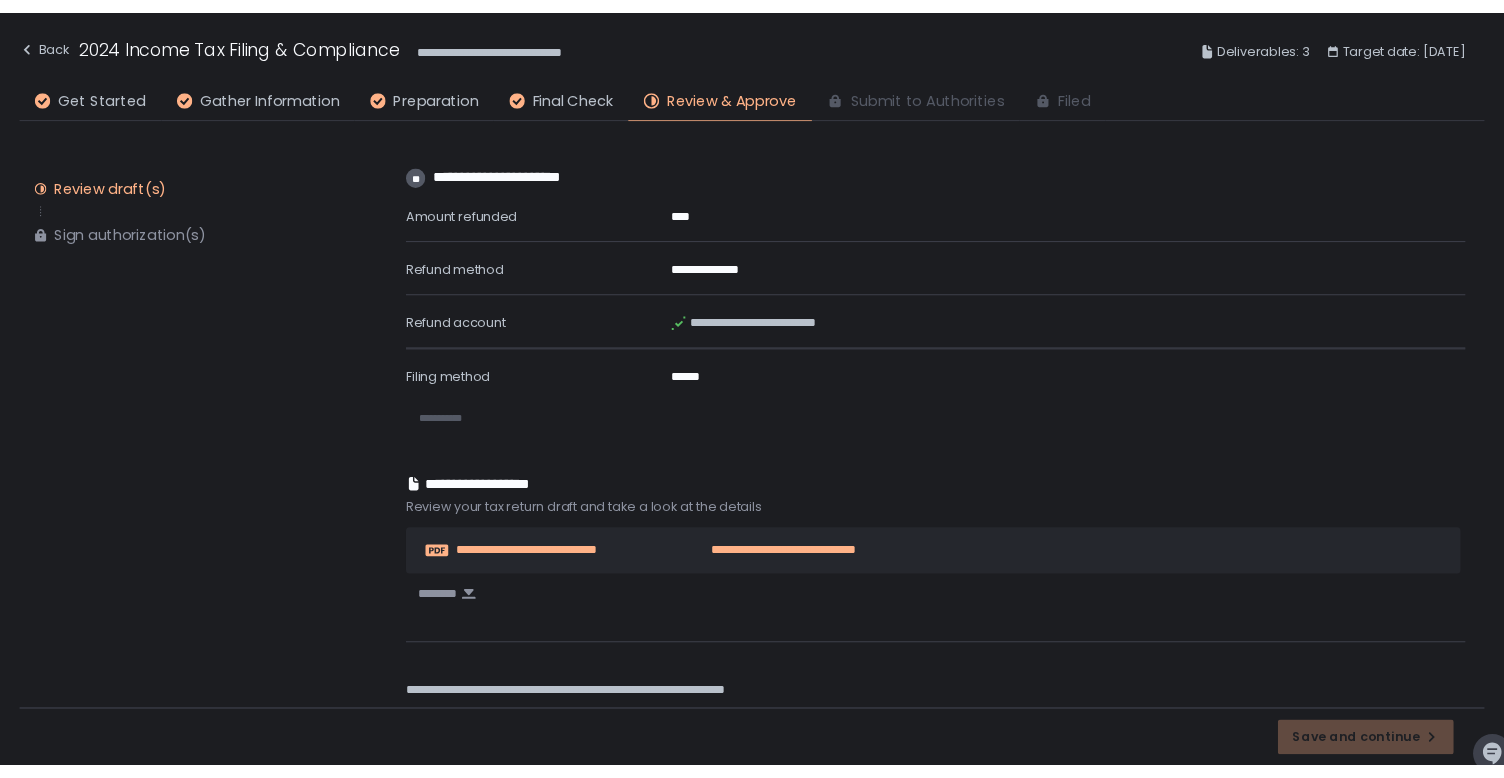 scroll, scrollTop: 943, scrollLeft: 0, axis: vertical 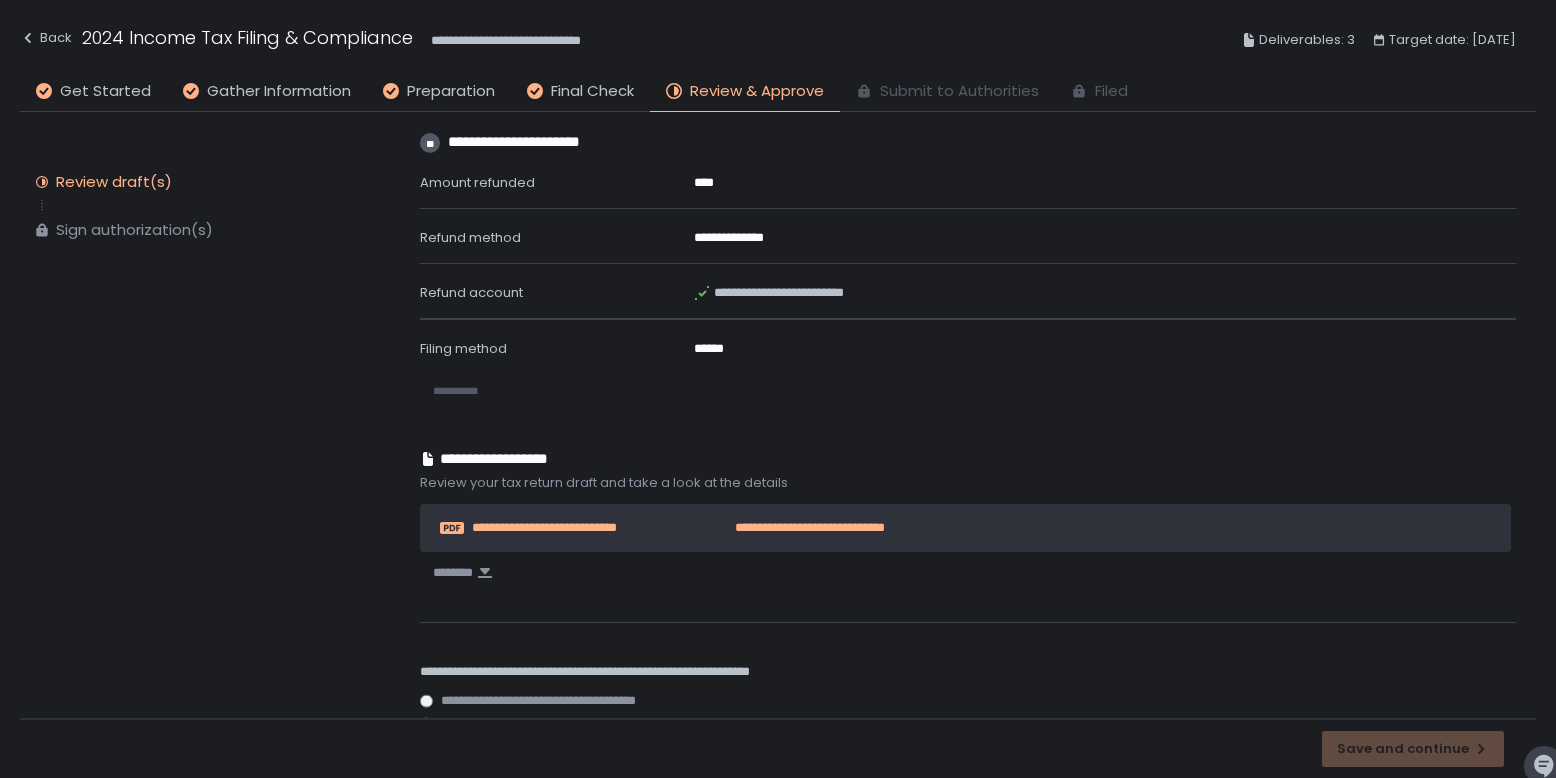 click on "**********" at bounding box center [785, 528] 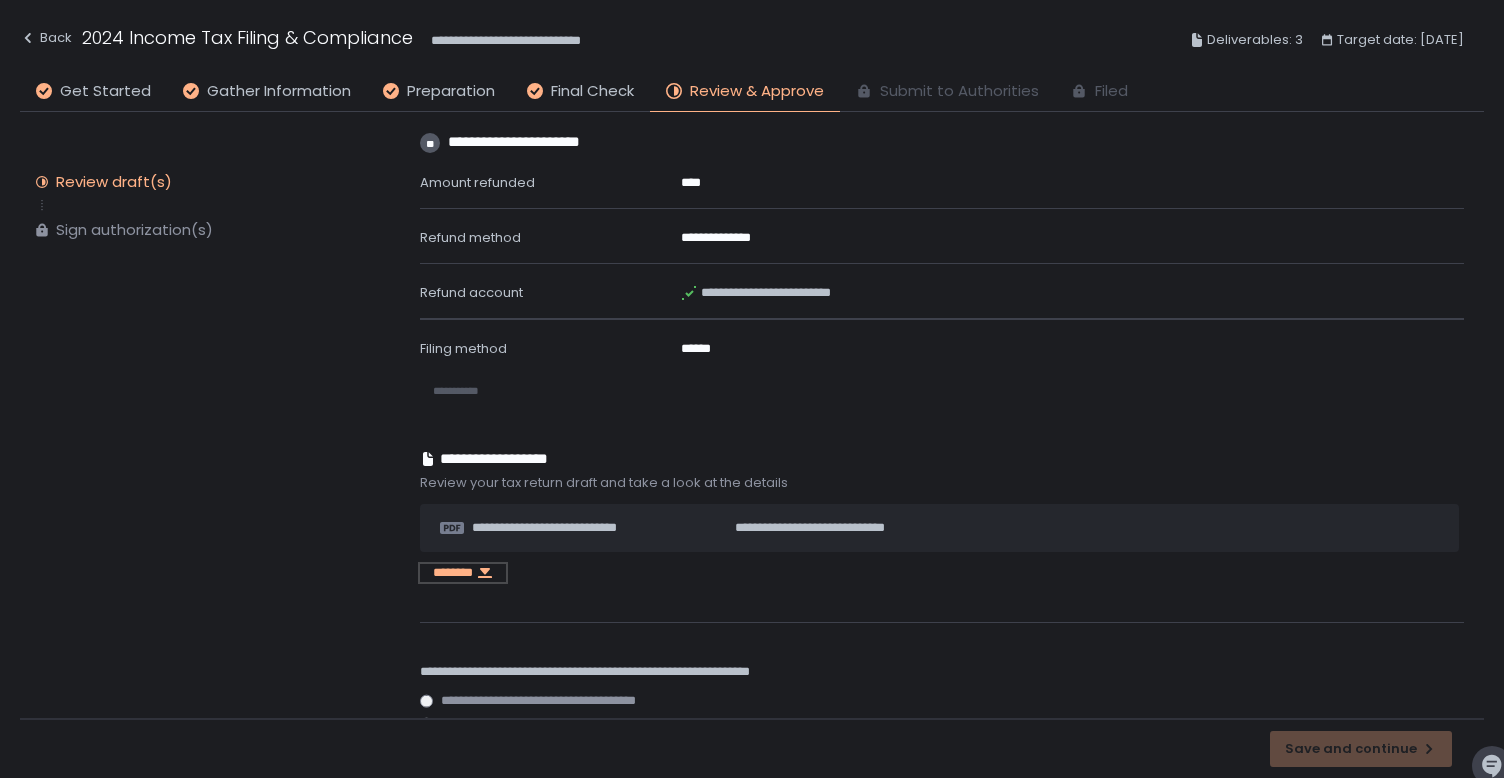 click on "********" 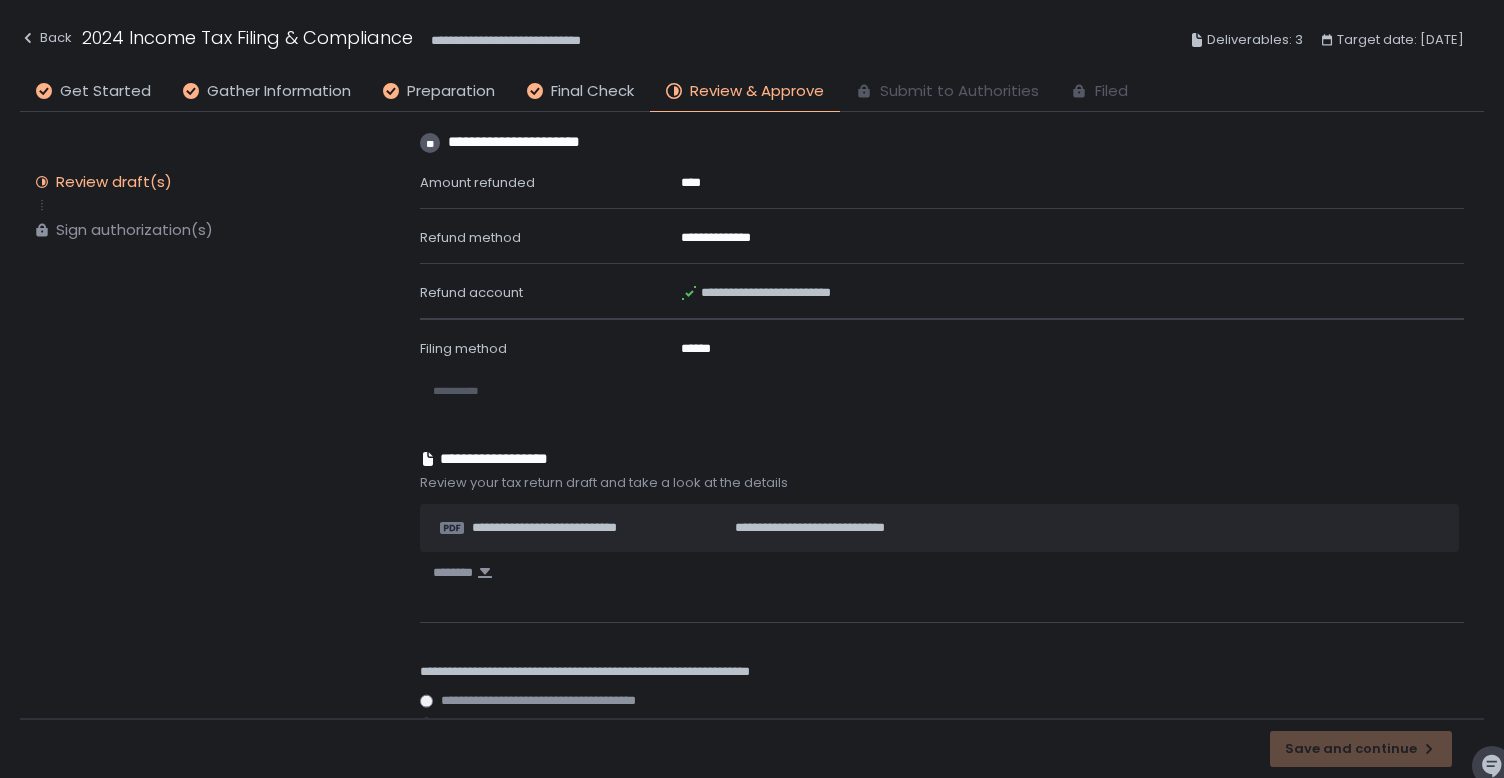 click on "**********" at bounding box center (932, -20) 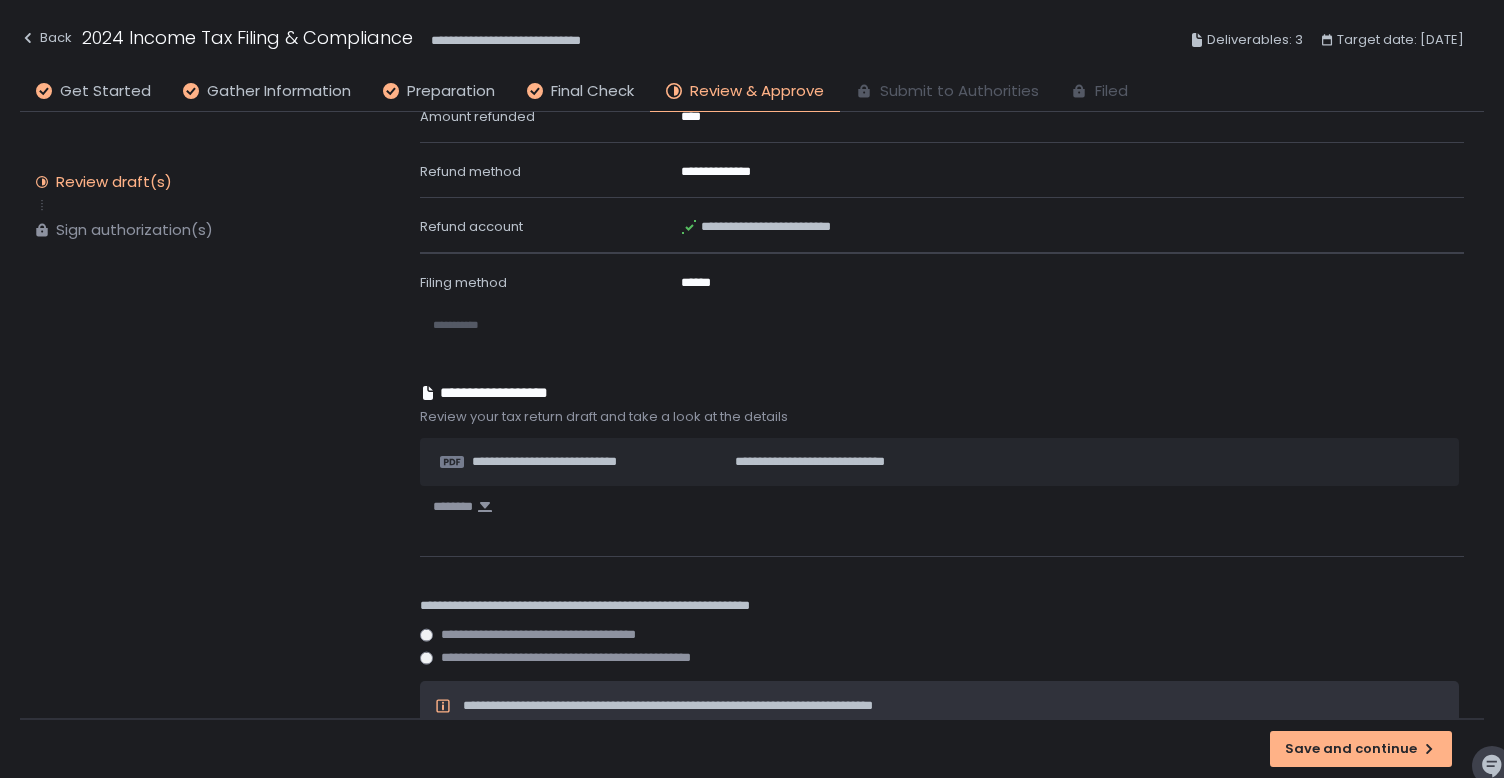 scroll, scrollTop: 1075, scrollLeft: 0, axis: vertical 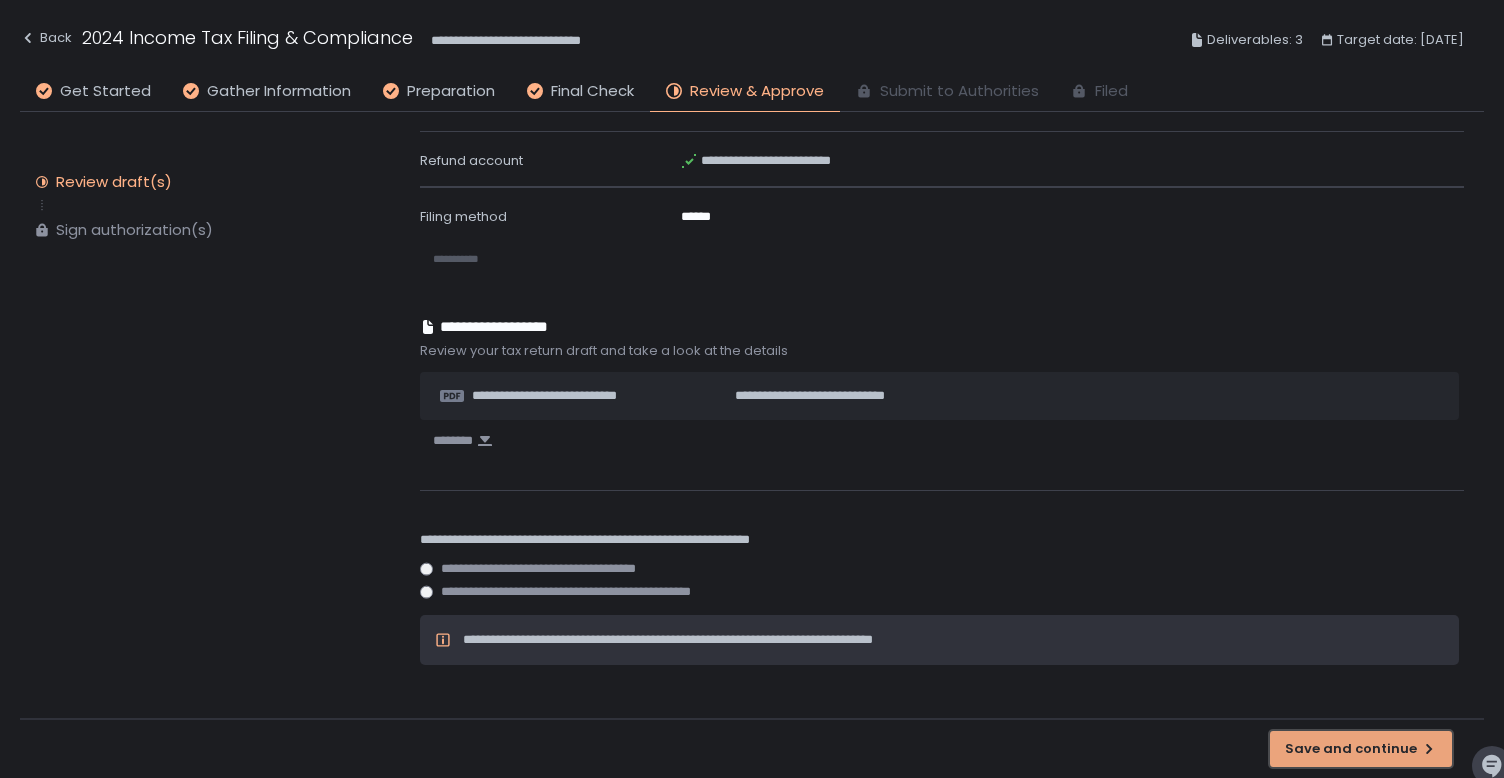 click on "Save and continue" 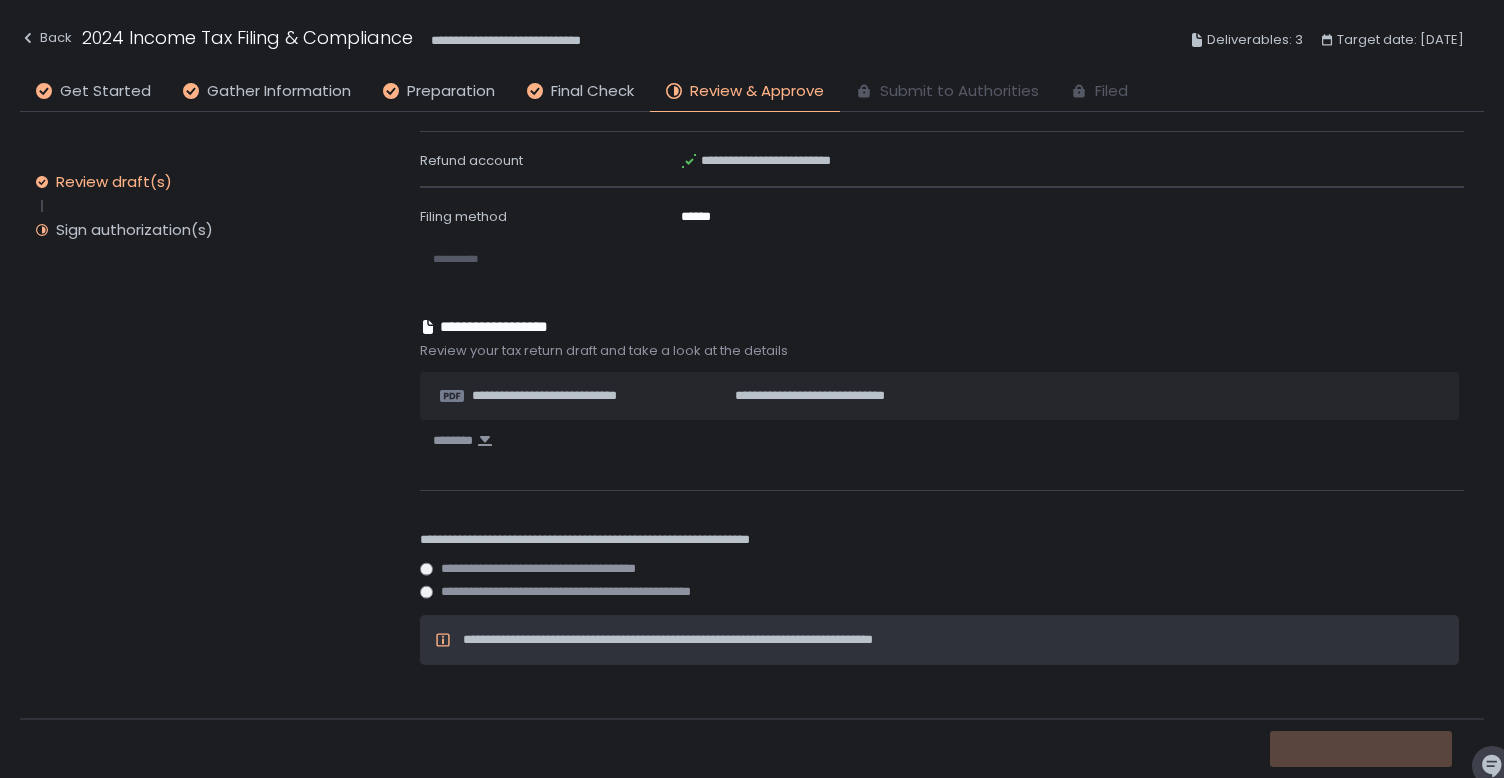 scroll, scrollTop: 0, scrollLeft: 0, axis: both 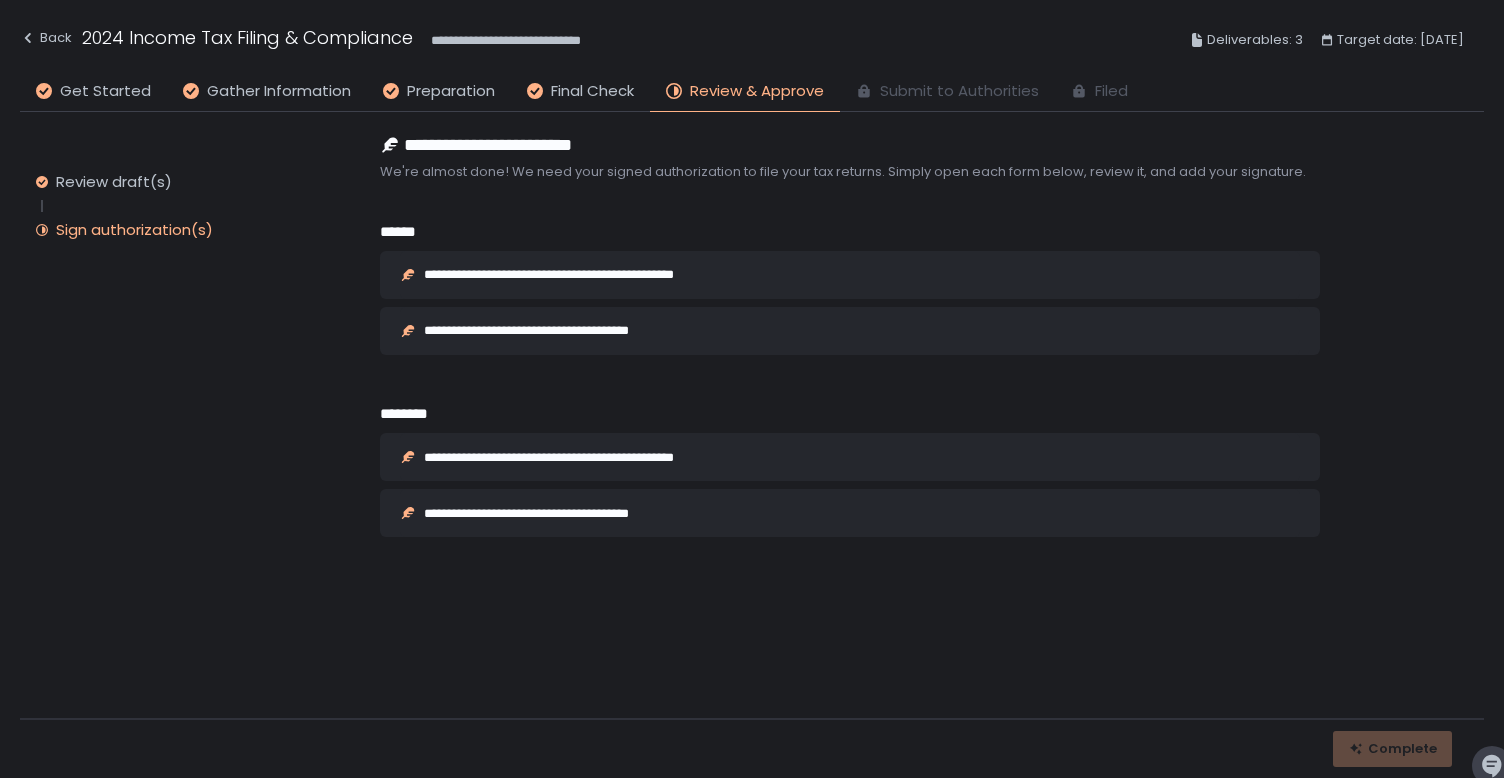 click on "**********" at bounding box center [588, 274] 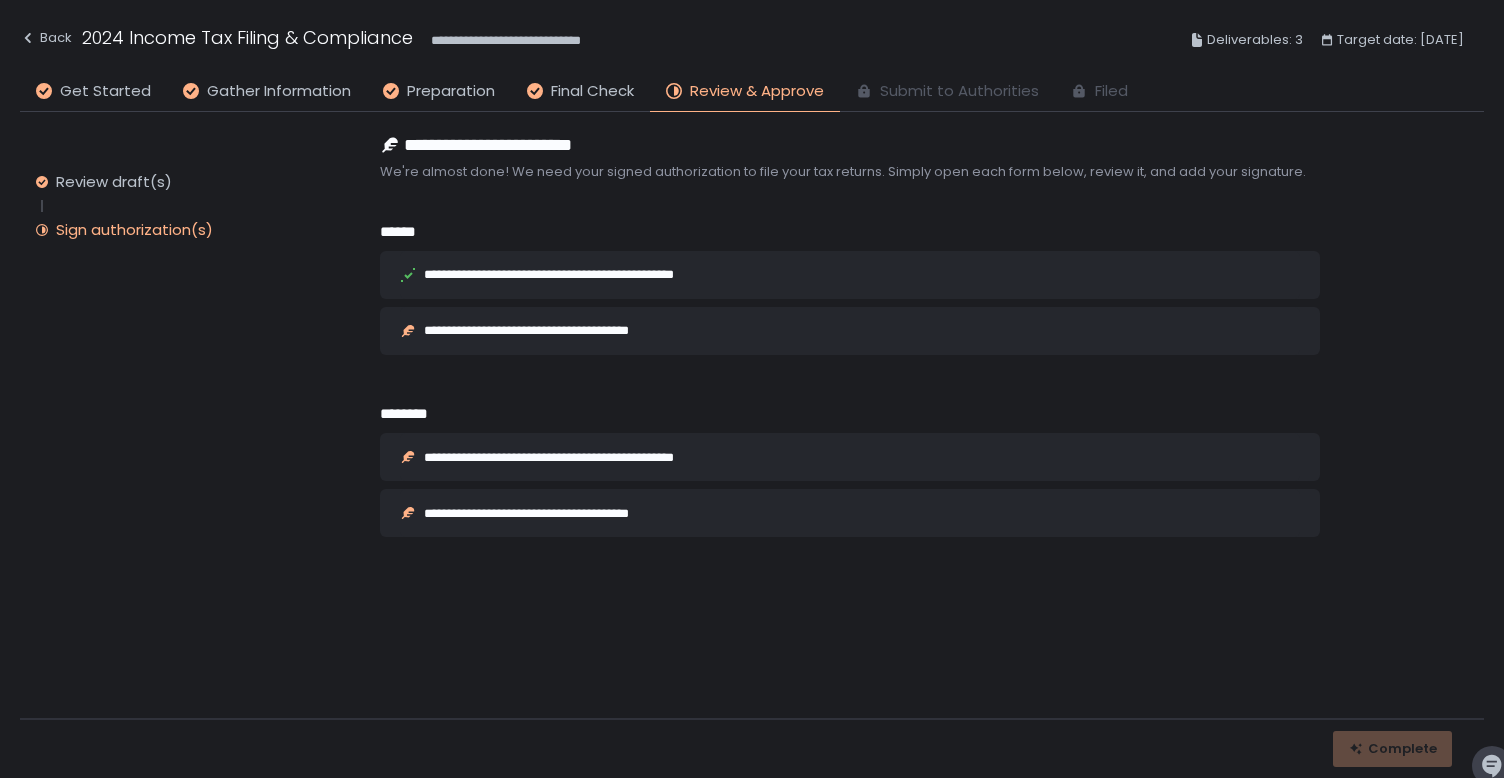 click on "**********" at bounding box center [563, 330] 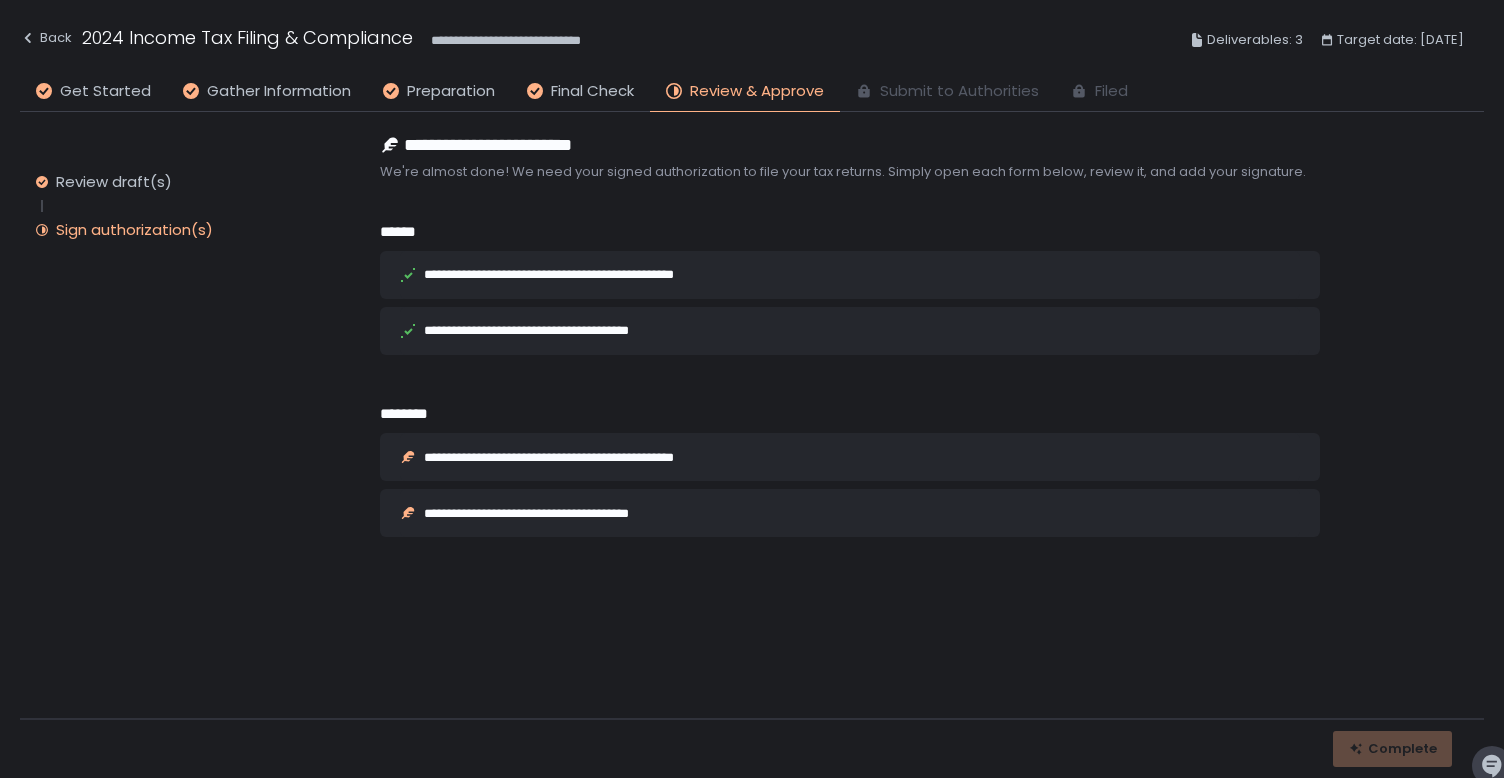 click on "**********" at bounding box center [588, 457] 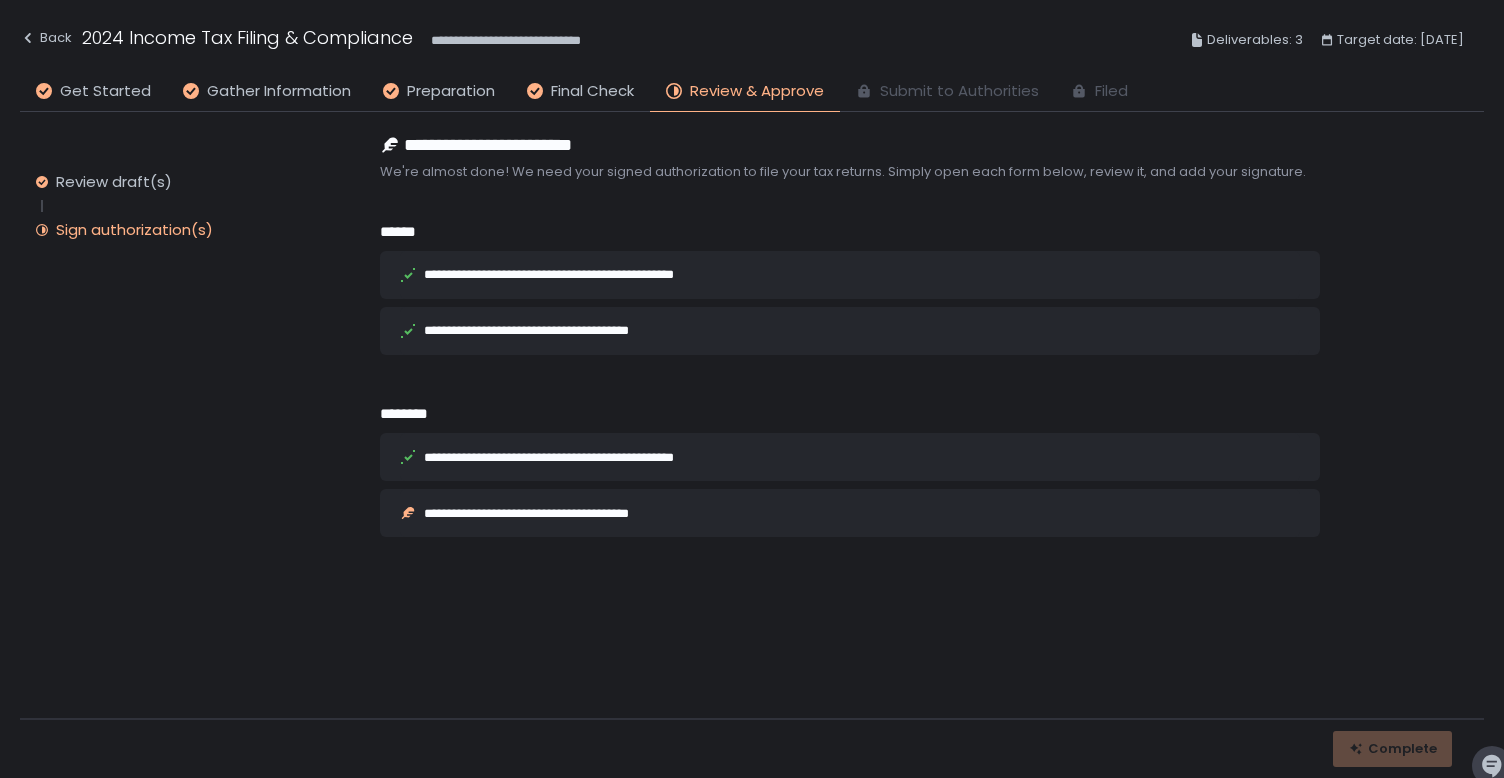click on "**********" at bounding box center (563, 513) 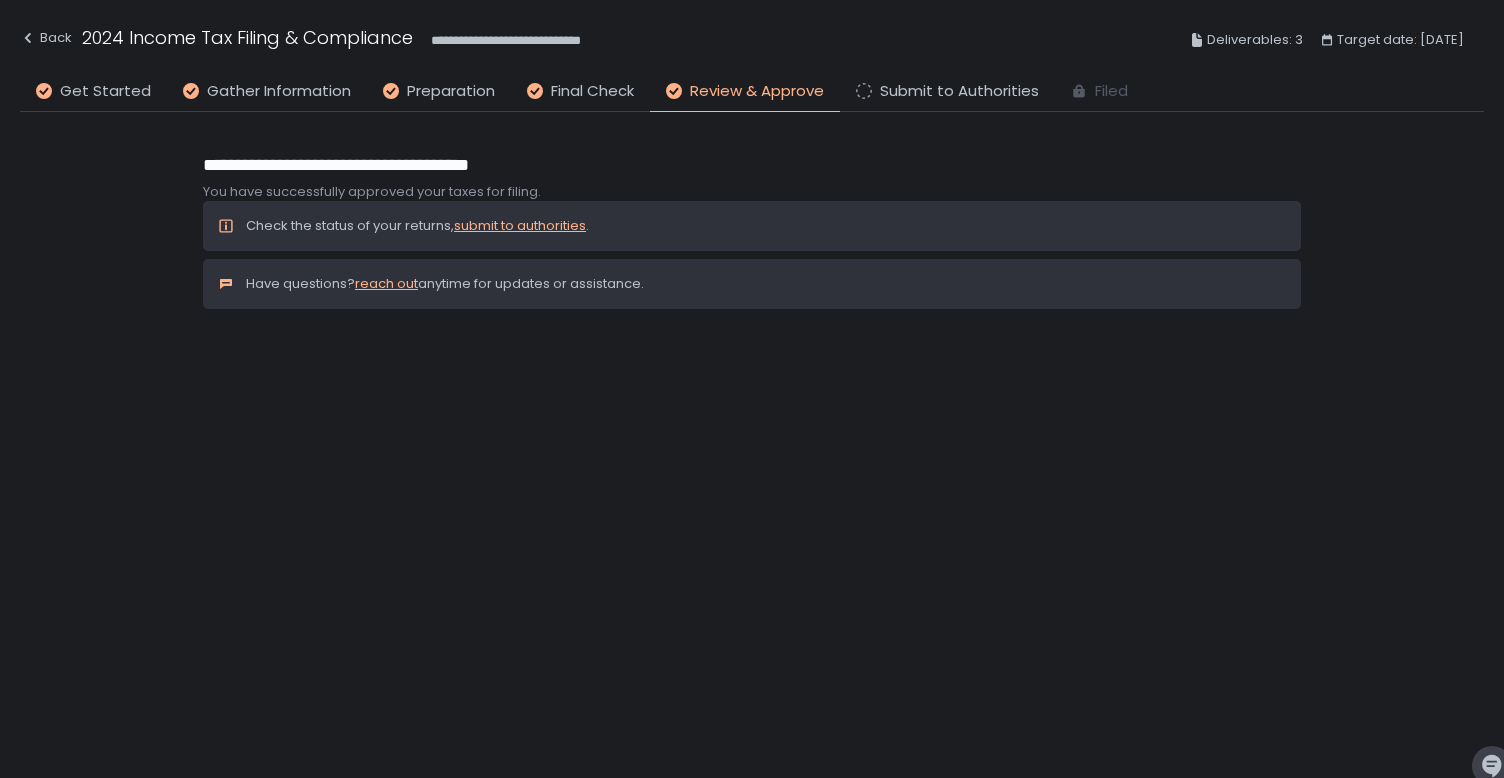 click on "submit to authorities" 